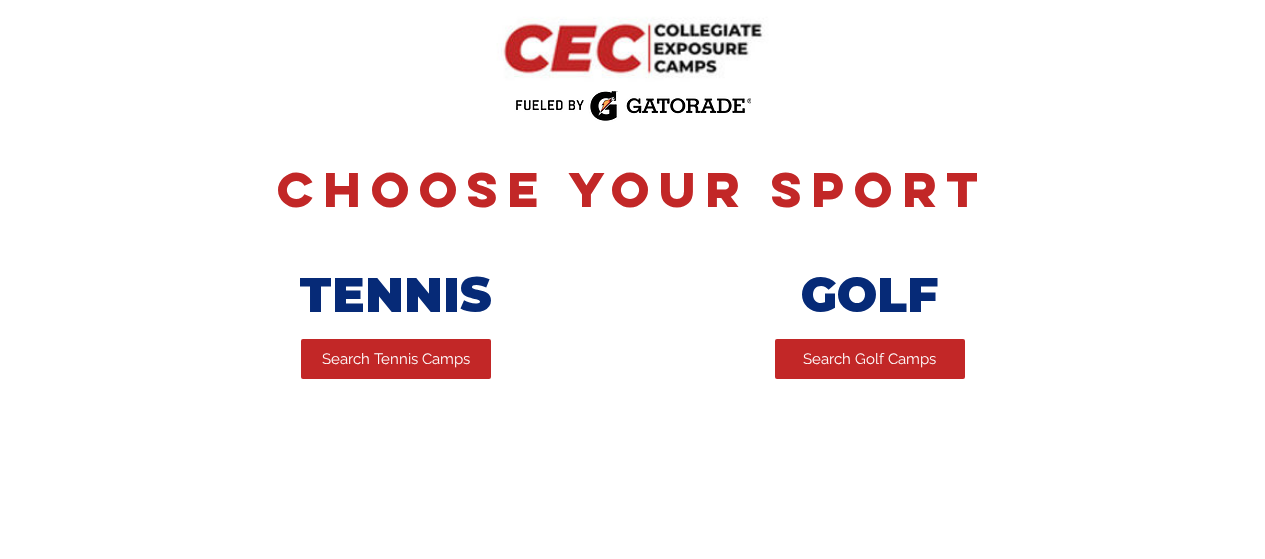 scroll, scrollTop: 0, scrollLeft: 0, axis: both 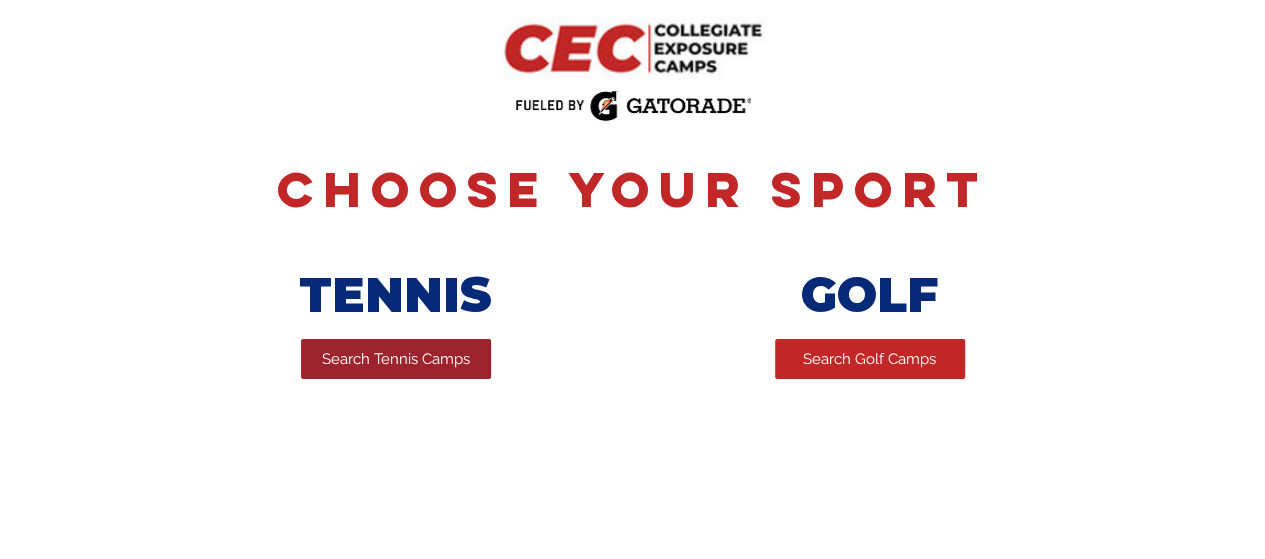 click on "Search Tennis Camps" at bounding box center [396, 359] 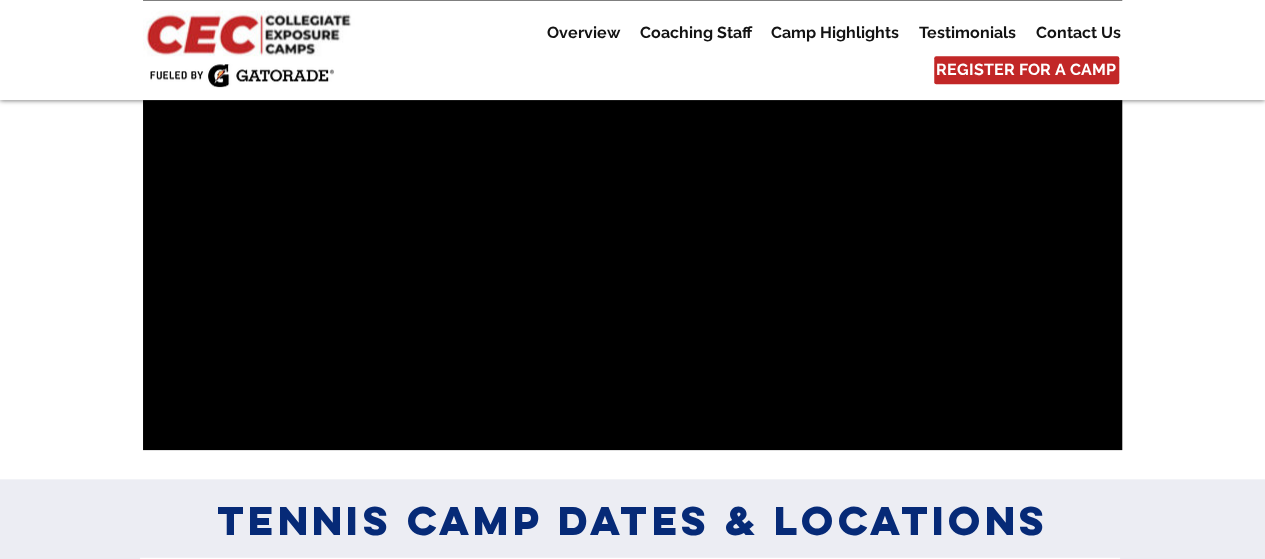 scroll, scrollTop: 1500, scrollLeft: 0, axis: vertical 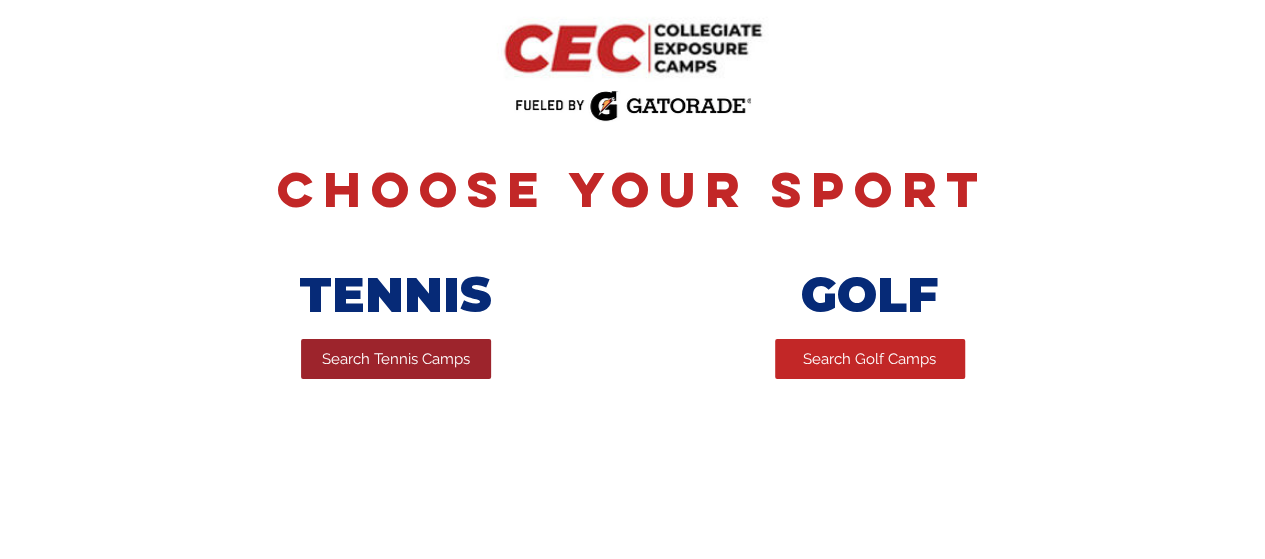 click on "Search Tennis Camps" at bounding box center [396, 359] 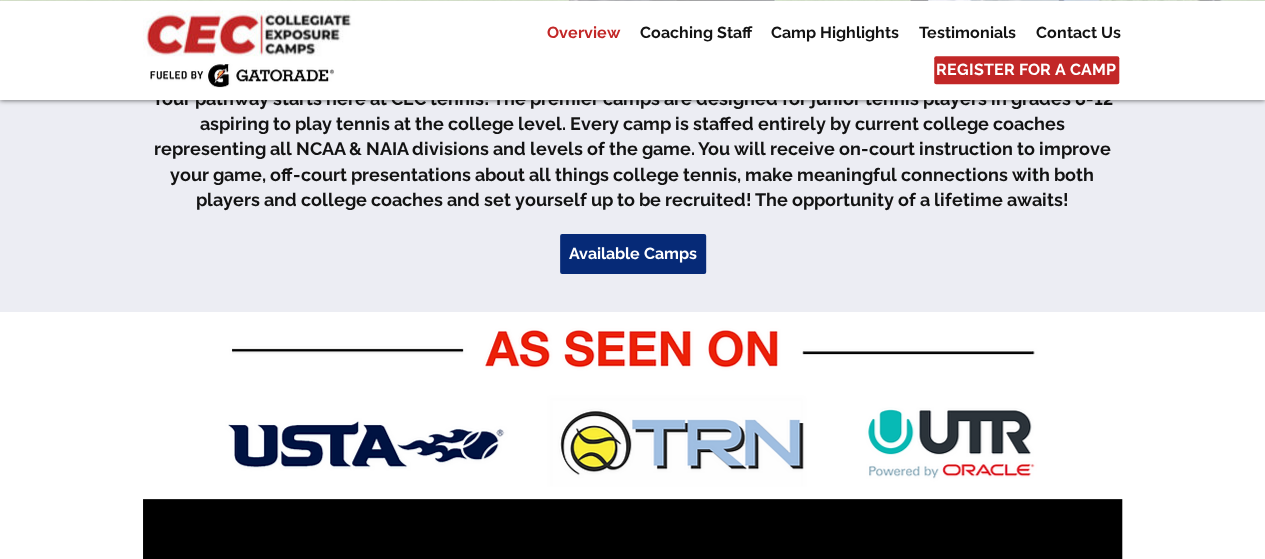 scroll, scrollTop: 600, scrollLeft: 0, axis: vertical 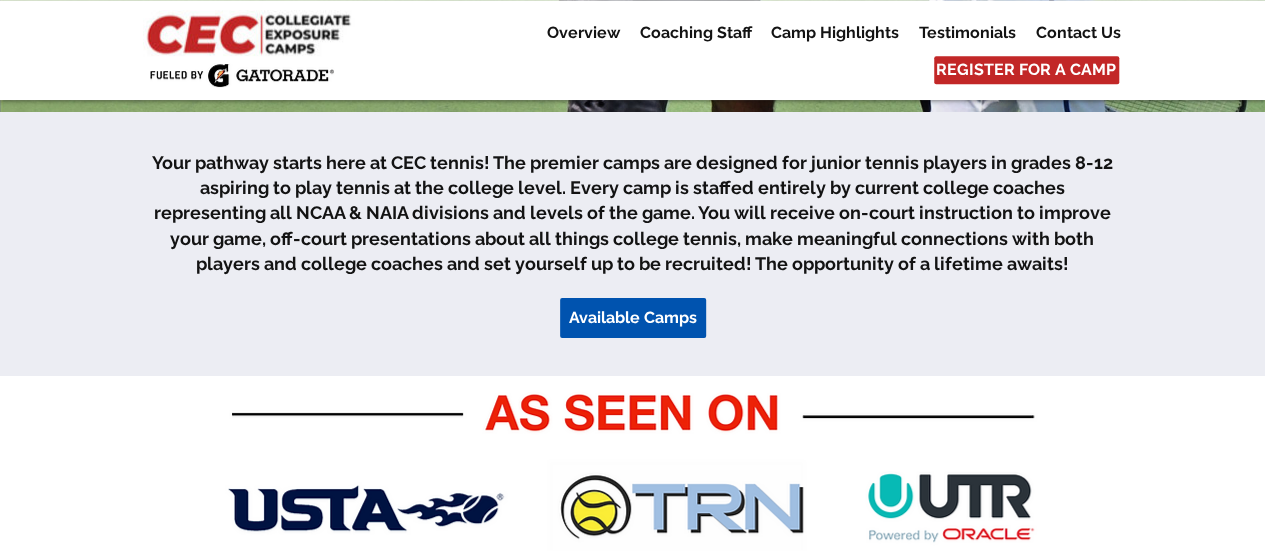 click on "Available Camps" at bounding box center (633, 318) 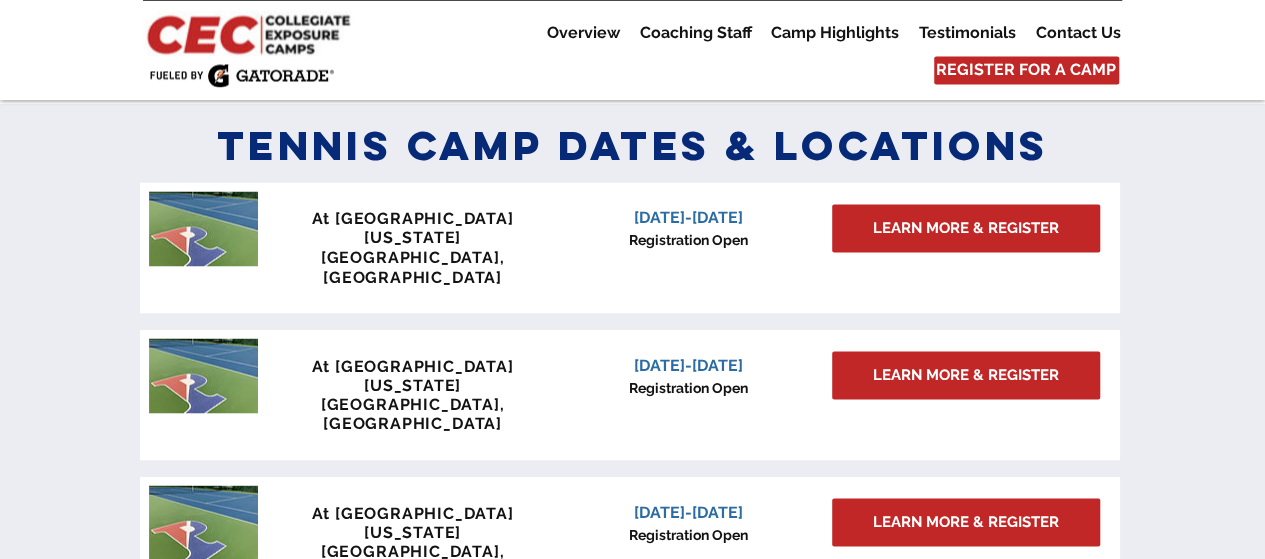 scroll, scrollTop: 1646, scrollLeft: 0, axis: vertical 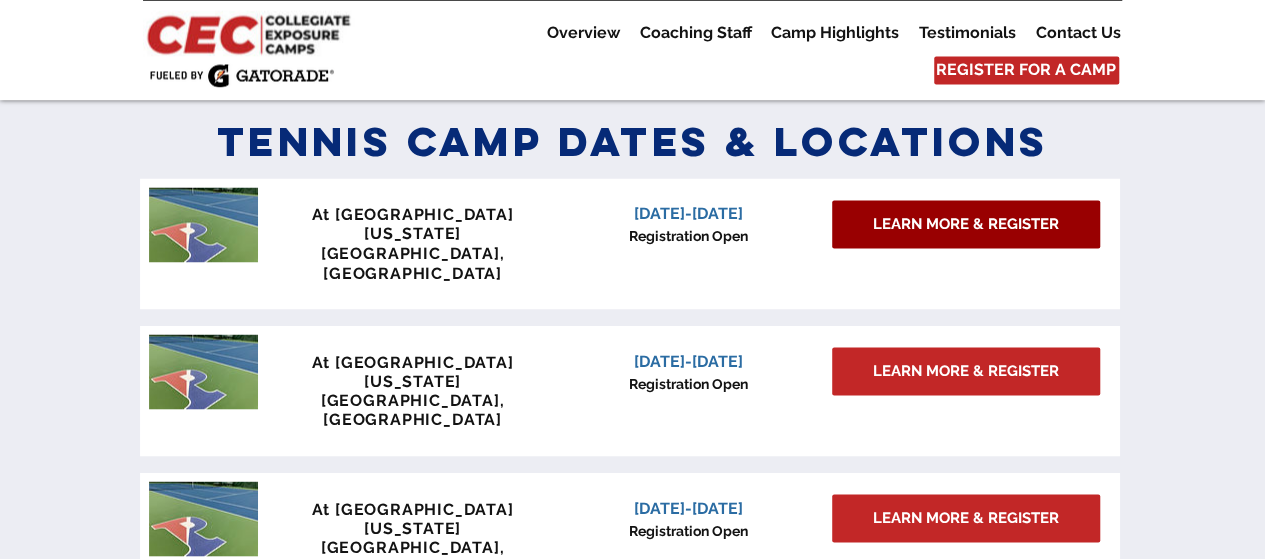 click on "LEARN MORE & REGISTER" at bounding box center [966, 224] 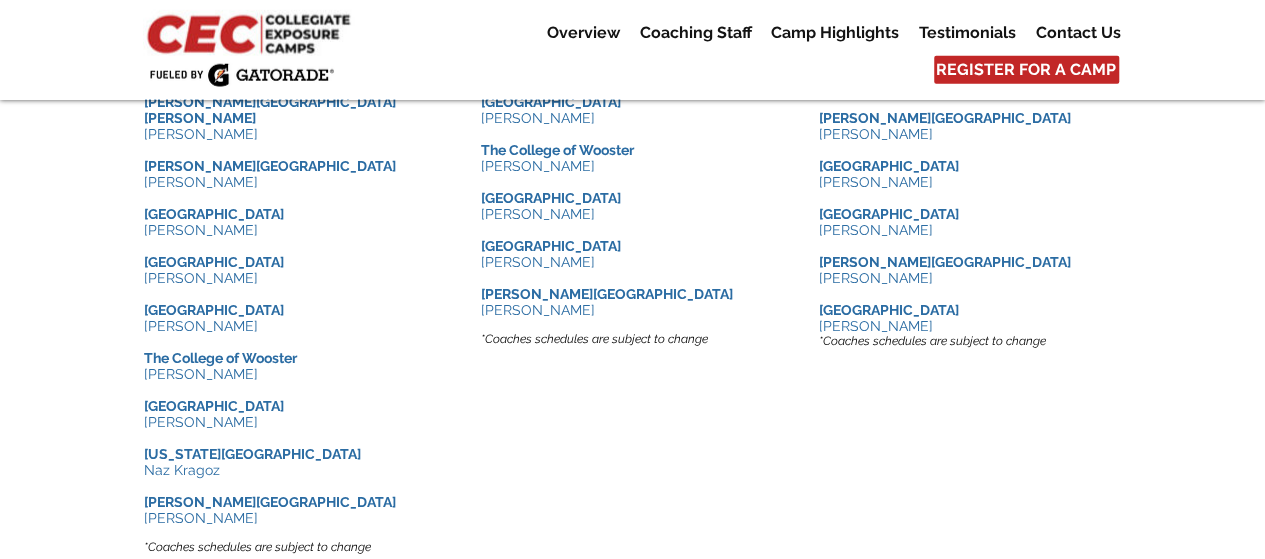 scroll, scrollTop: 2800, scrollLeft: 0, axis: vertical 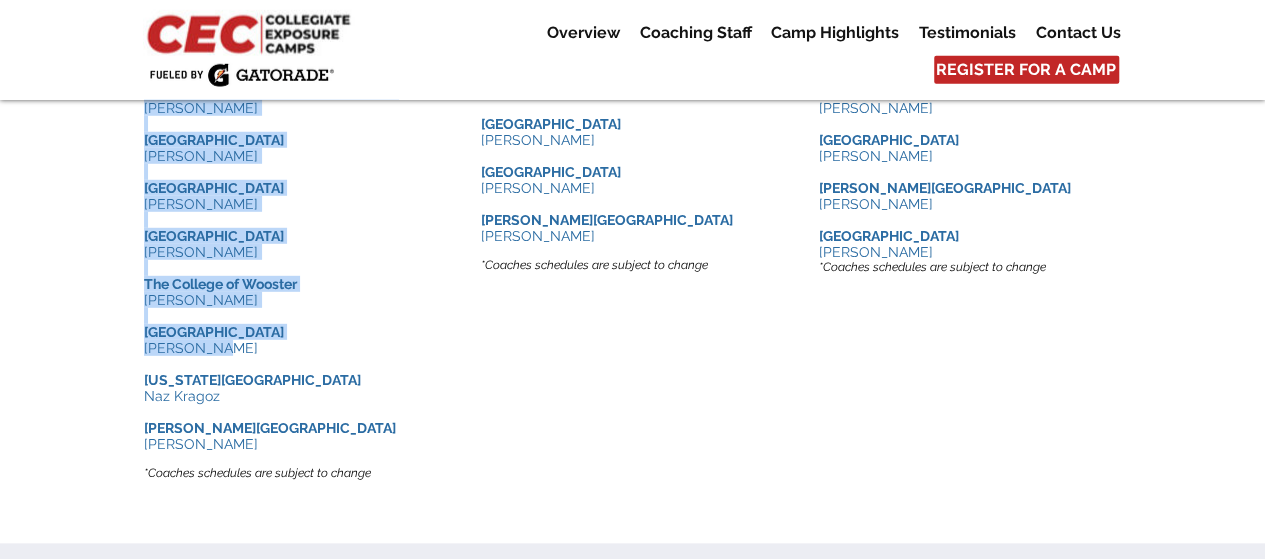 drag, startPoint x: 211, startPoint y: 356, endPoint x: 124, endPoint y: 359, distance: 87.05171 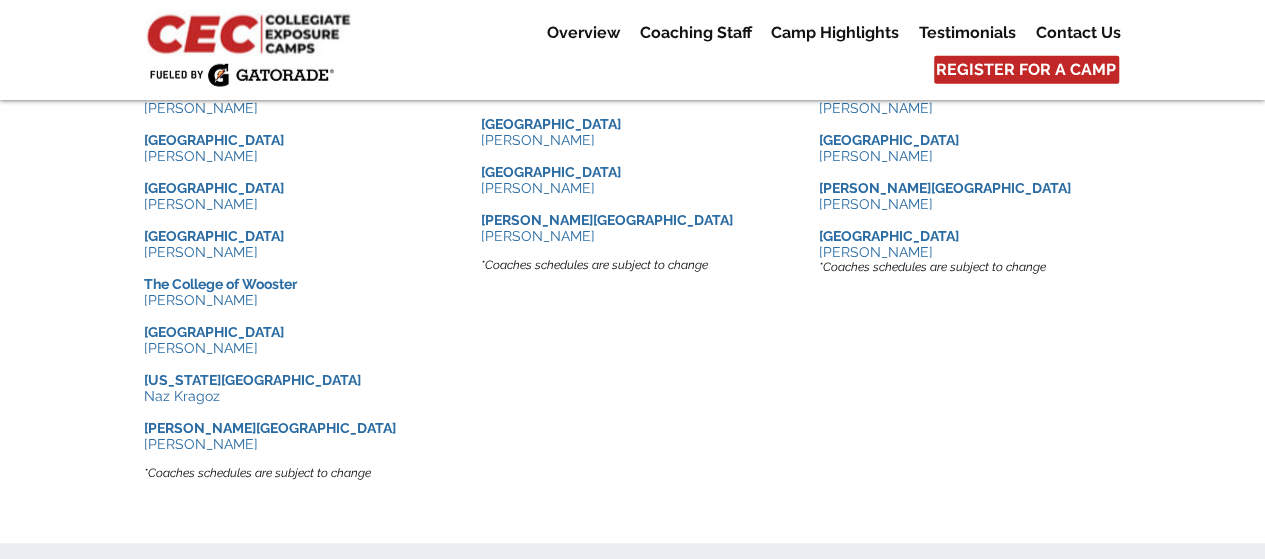click at bounding box center [295, 364] 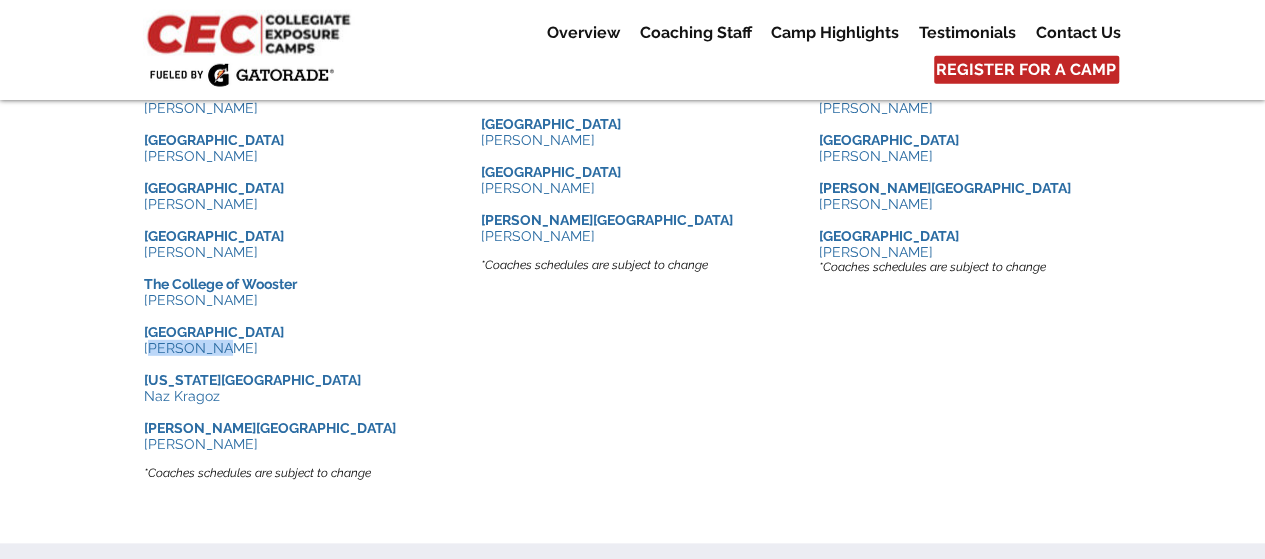 drag, startPoint x: 148, startPoint y: 352, endPoint x: 236, endPoint y: 356, distance: 88.09086 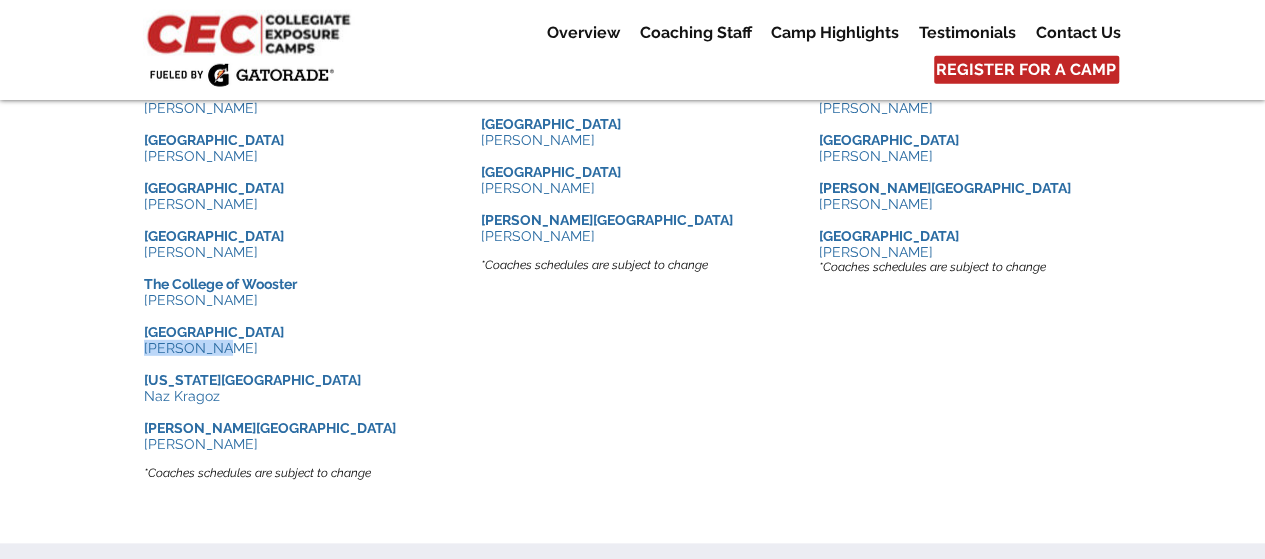 drag, startPoint x: 211, startPoint y: 357, endPoint x: 146, endPoint y: 360, distance: 65.06919 